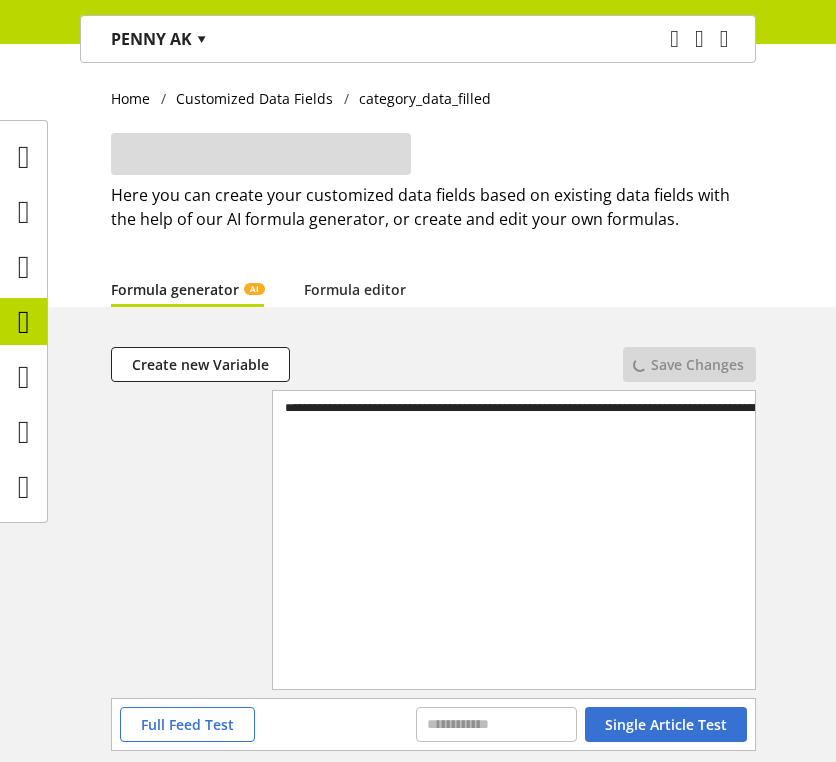 scroll, scrollTop: 0, scrollLeft: 0, axis: both 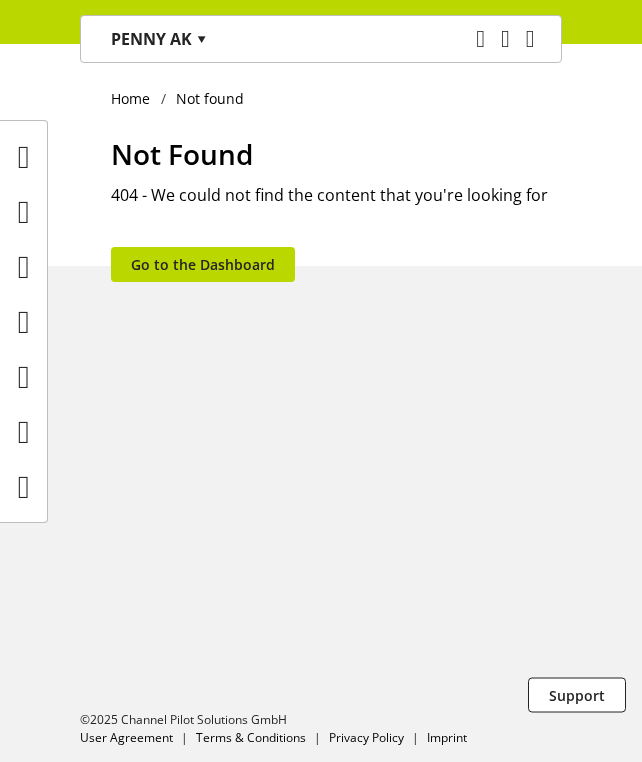 click at bounding box center (8, 174) 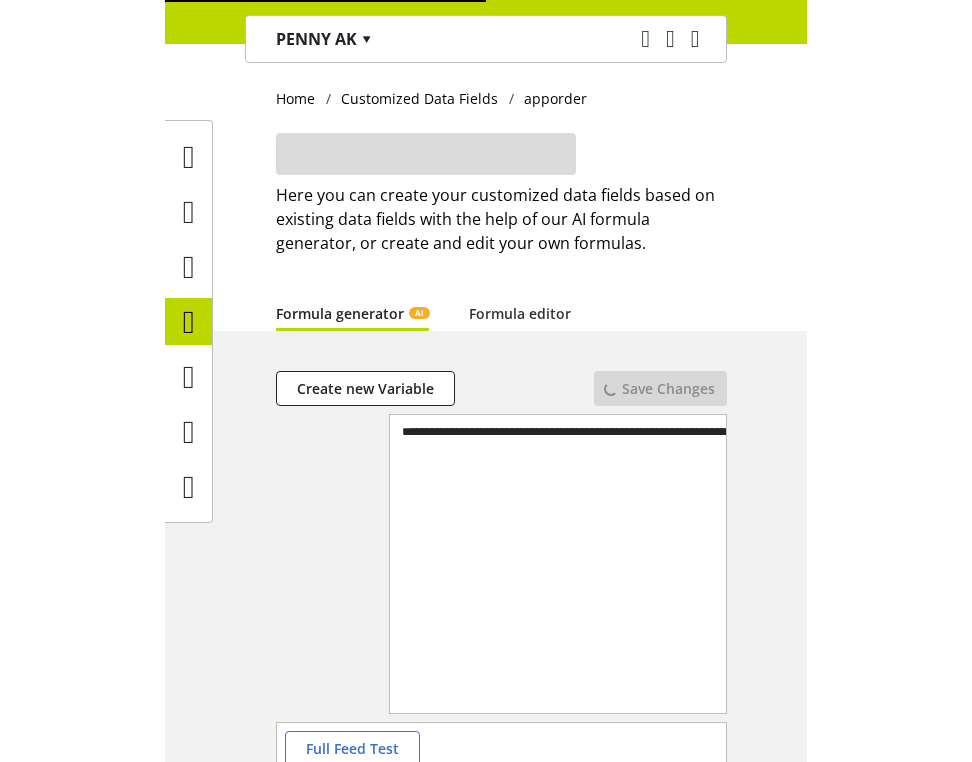 scroll, scrollTop: 0, scrollLeft: 0, axis: both 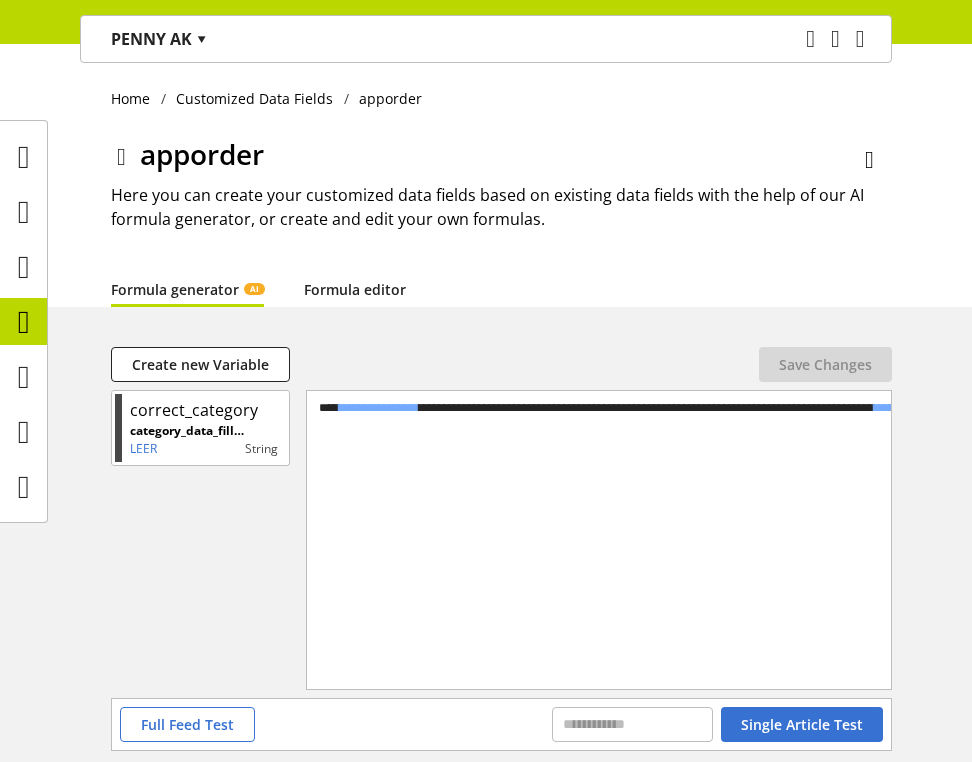 click on "Formula editor" at bounding box center [355, 289] 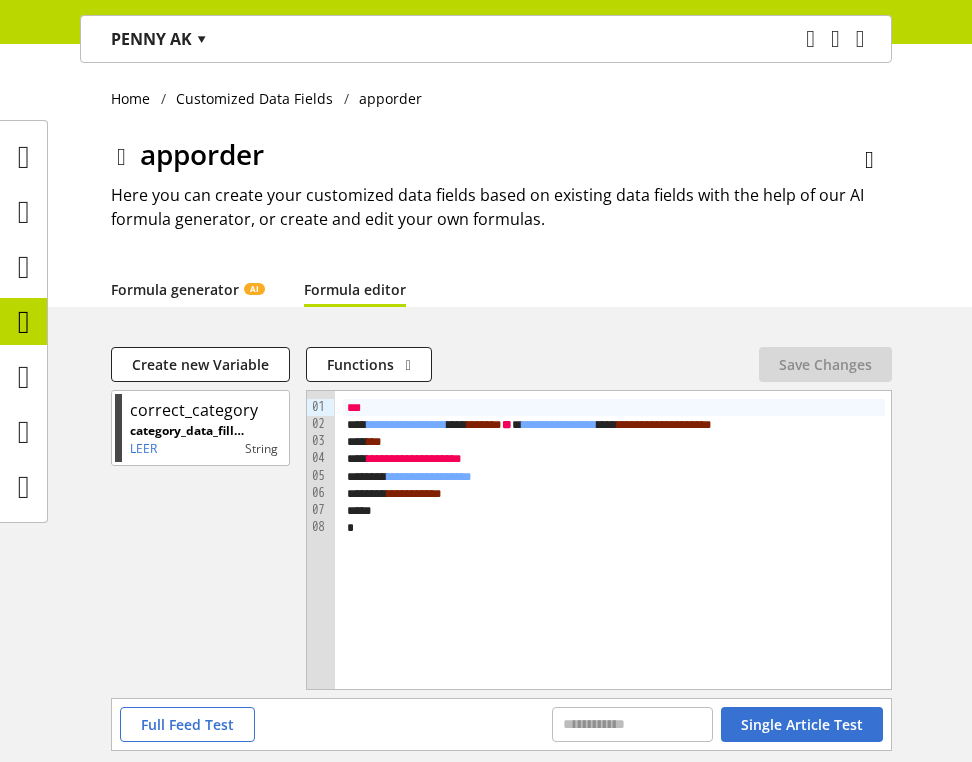 click on "Formula generator AI" at bounding box center (187, 289) 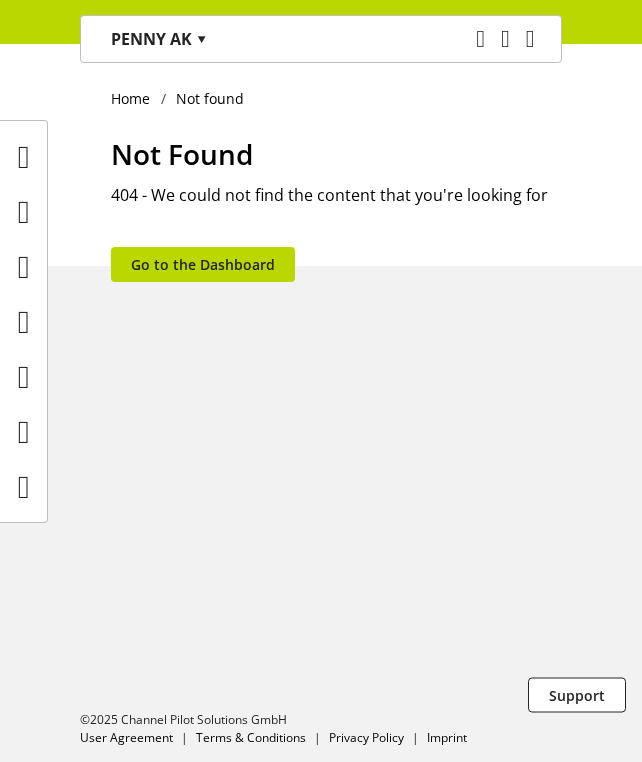 scroll, scrollTop: 0, scrollLeft: 0, axis: both 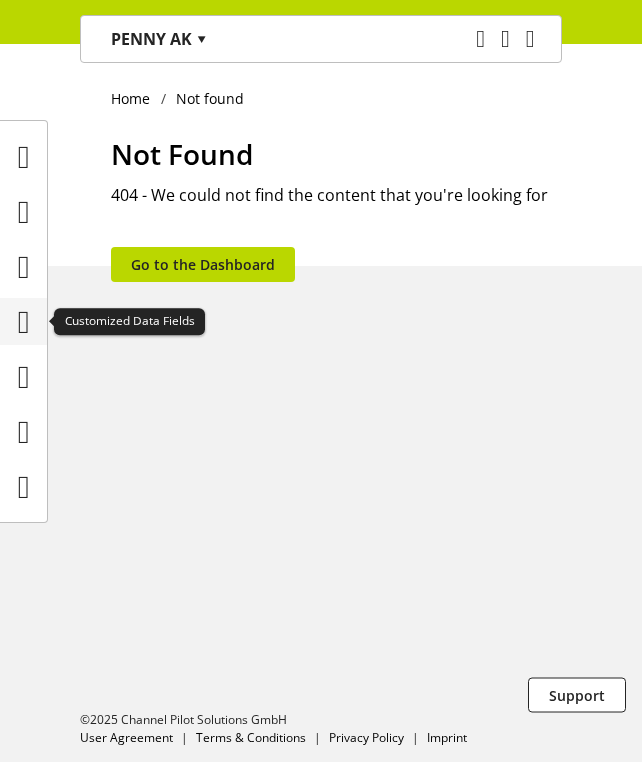 click at bounding box center [24, 322] 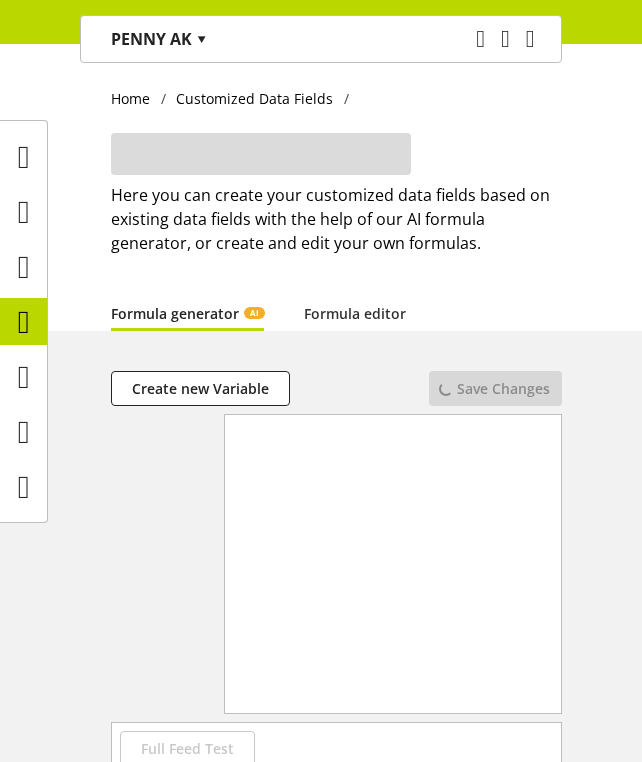 scroll, scrollTop: 0, scrollLeft: 0, axis: both 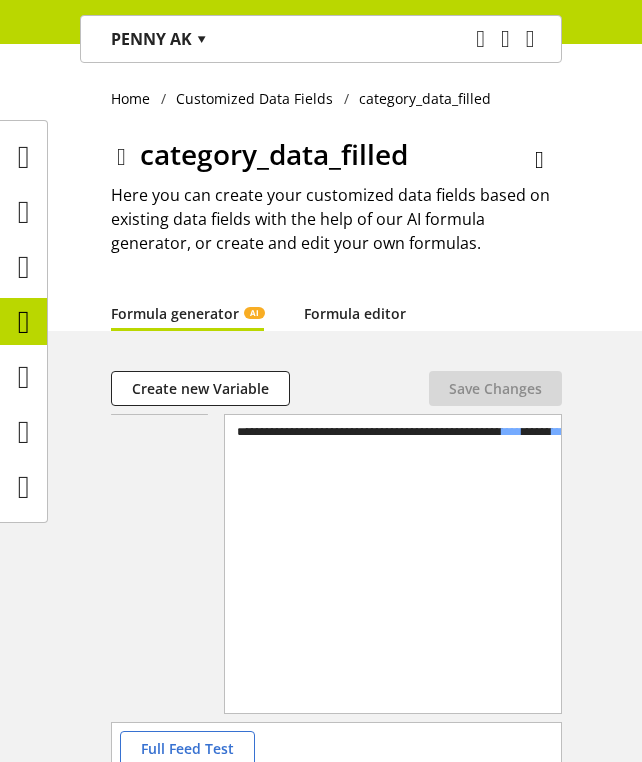 click on "Formula editor" at bounding box center (355, 313) 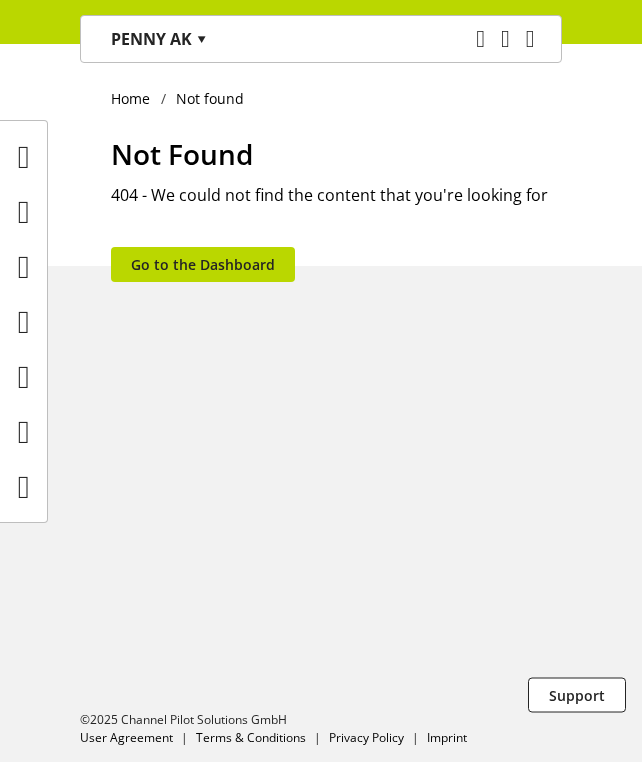 scroll, scrollTop: 0, scrollLeft: 0, axis: both 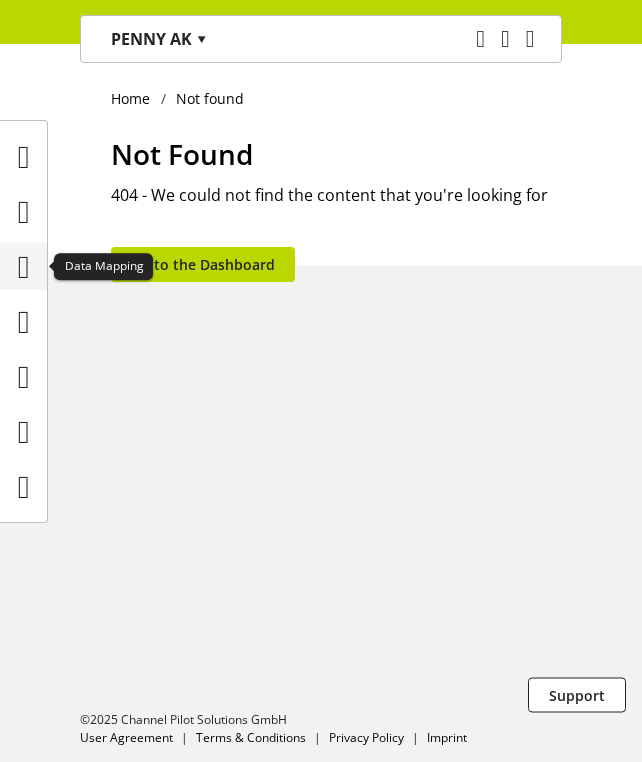 click at bounding box center [23, 266] 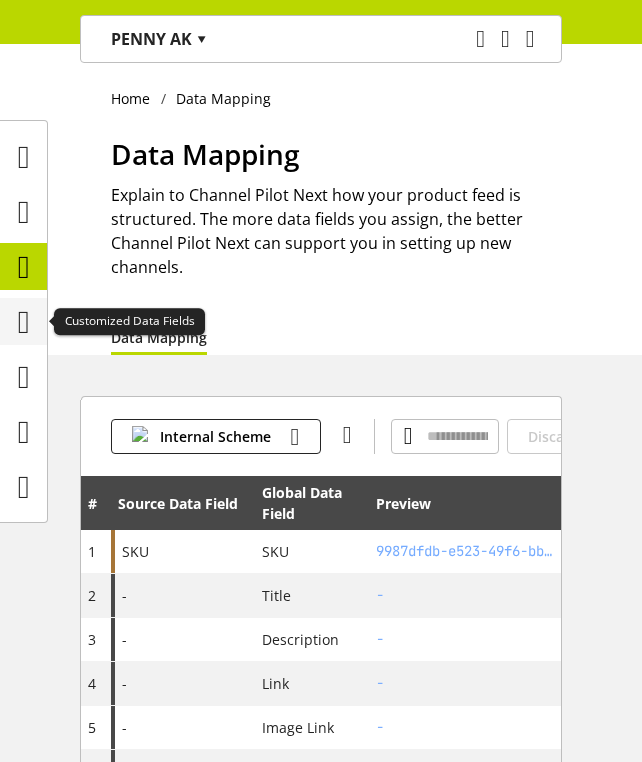 click at bounding box center (24, 322) 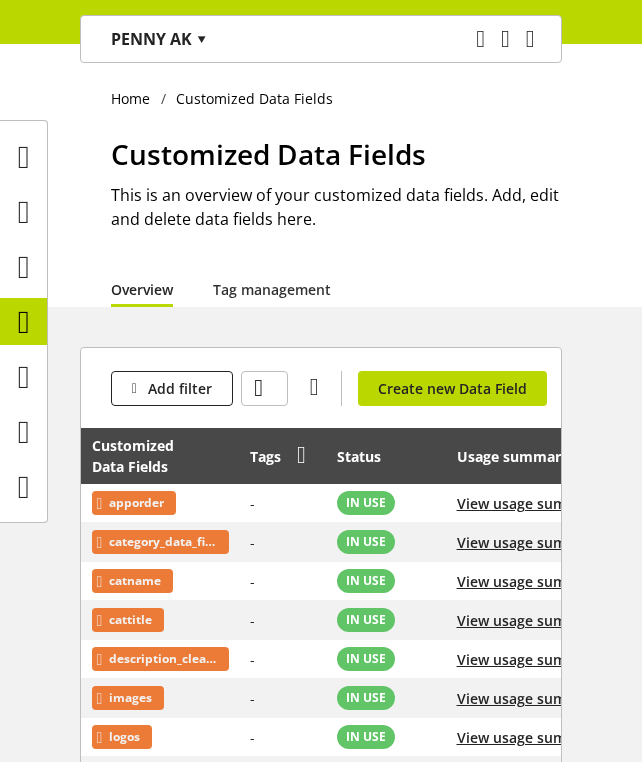 click on "-" at bounding box center (282, 503) 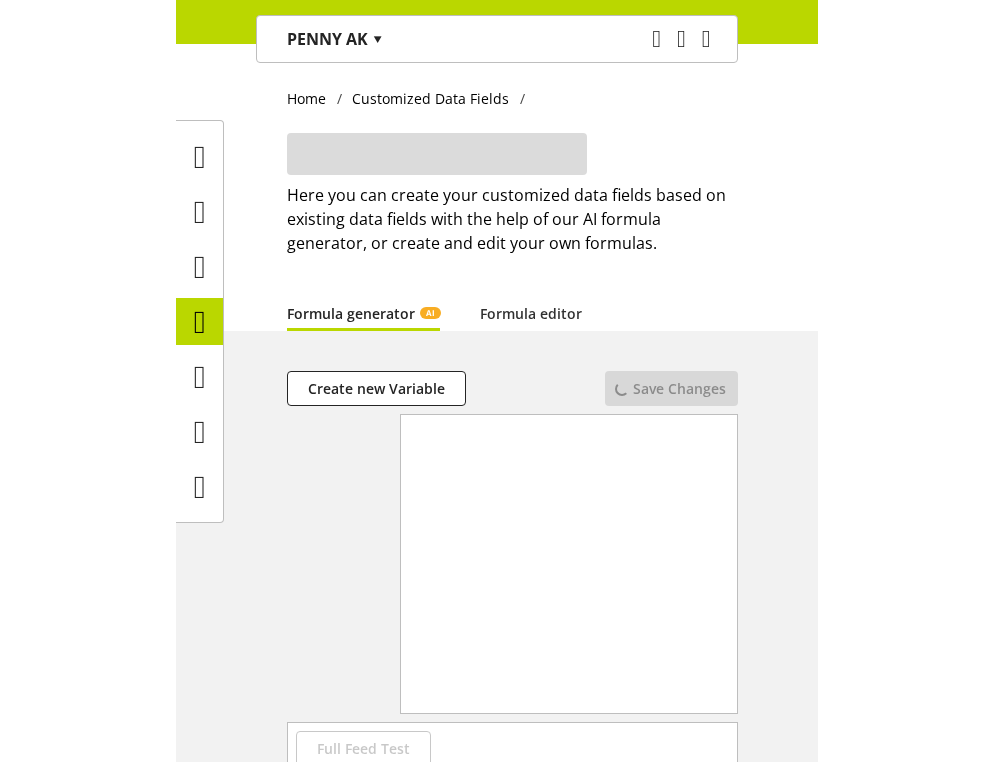 scroll, scrollTop: 0, scrollLeft: 0, axis: both 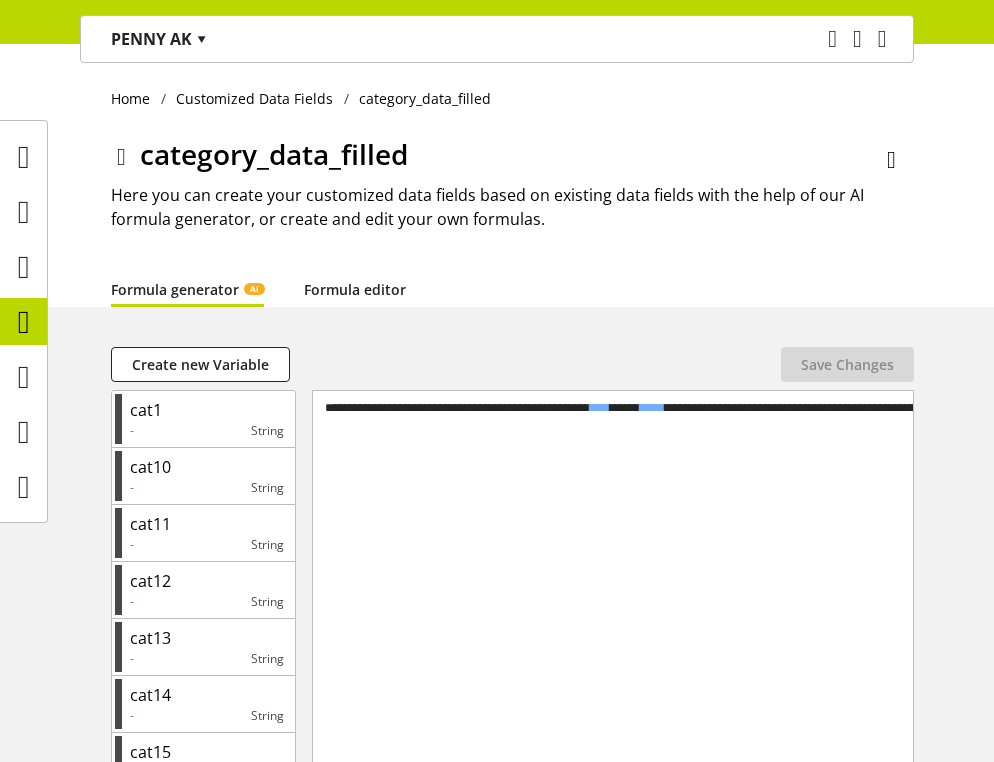 click on "Formula editor" at bounding box center (355, 289) 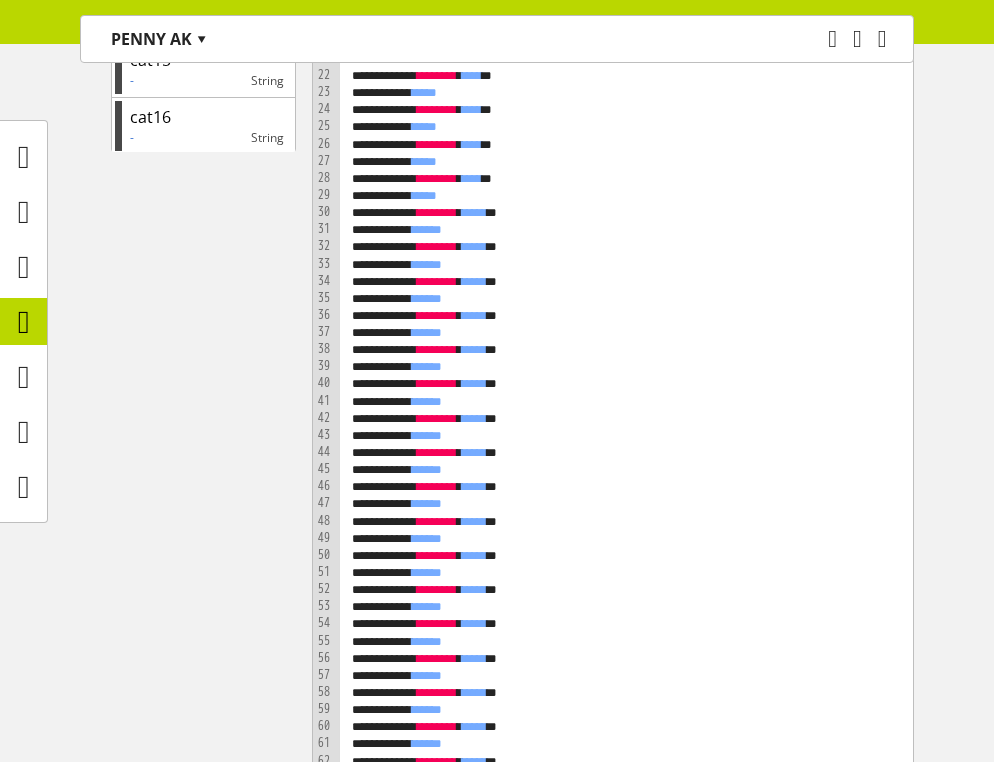 scroll, scrollTop: 929, scrollLeft: 0, axis: vertical 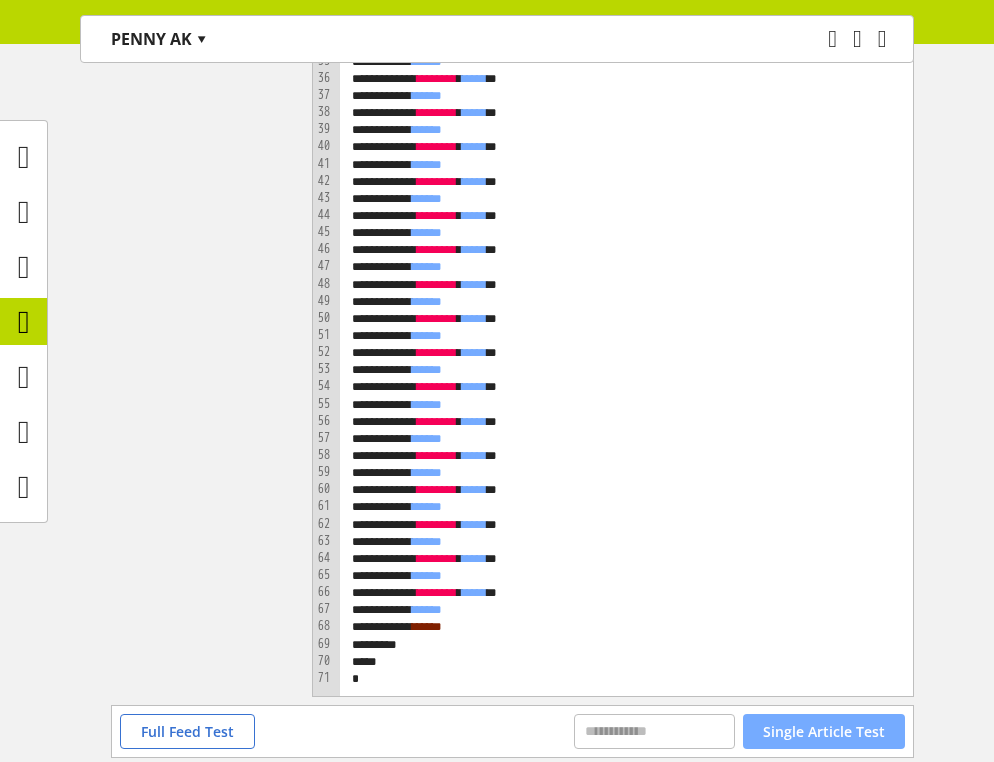 click on "Single Article Test" at bounding box center [824, 731] 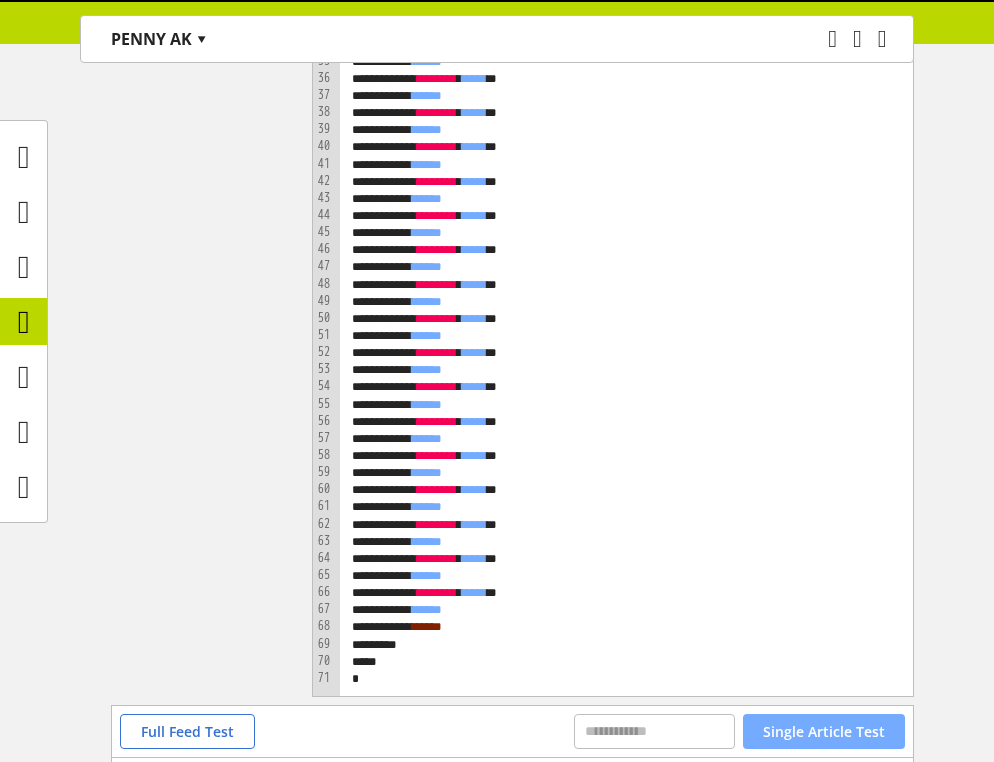 scroll, scrollTop: 1232, scrollLeft: 0, axis: vertical 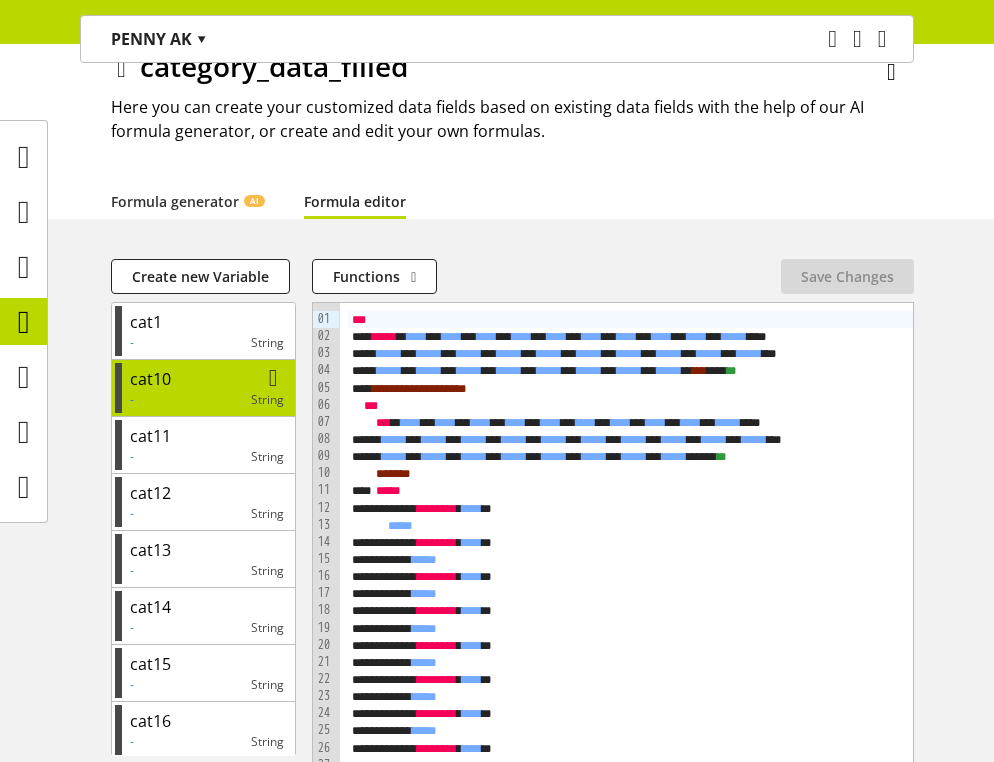 click on "string" at bounding box center [209, 400] 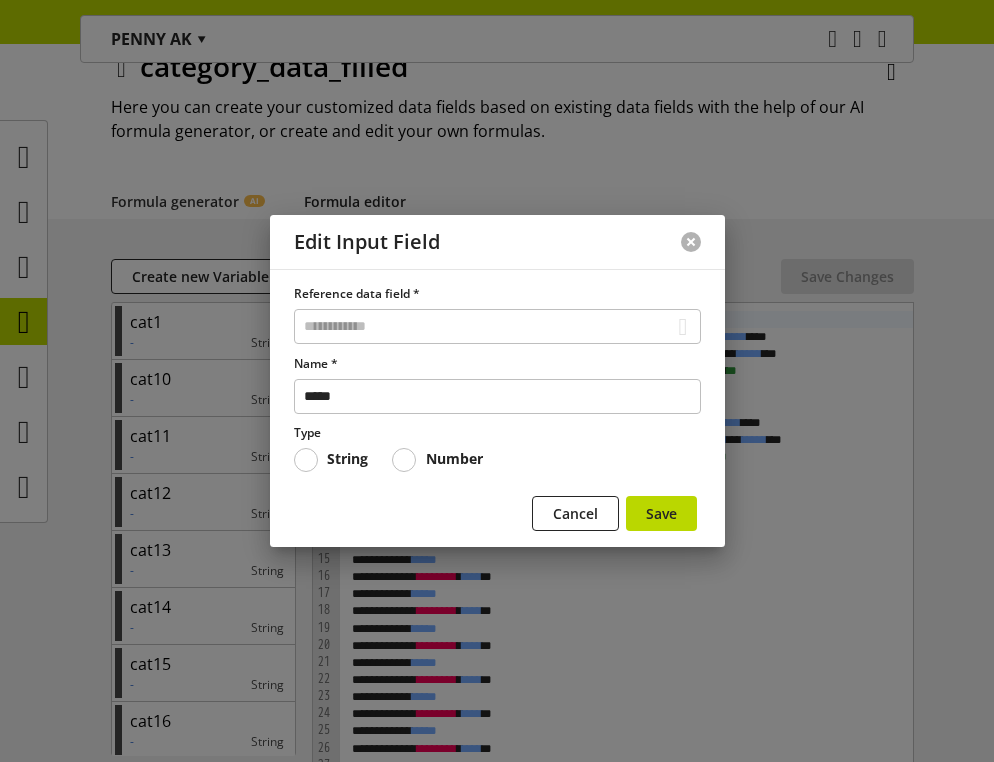 click at bounding box center [691, 242] 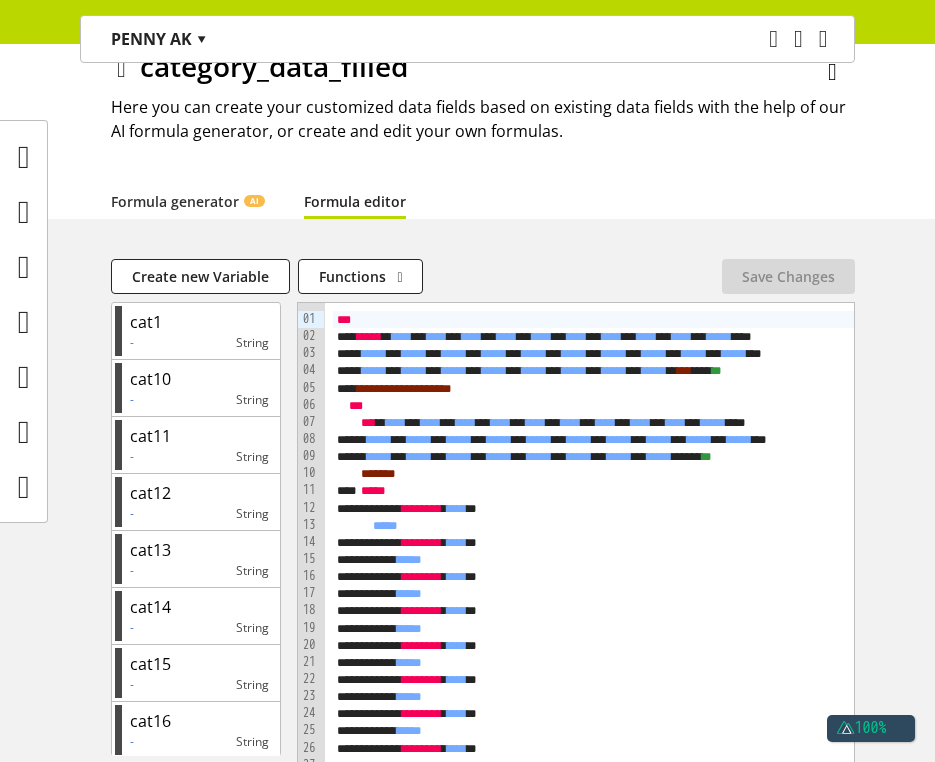 scroll, scrollTop: 0, scrollLeft: 0, axis: both 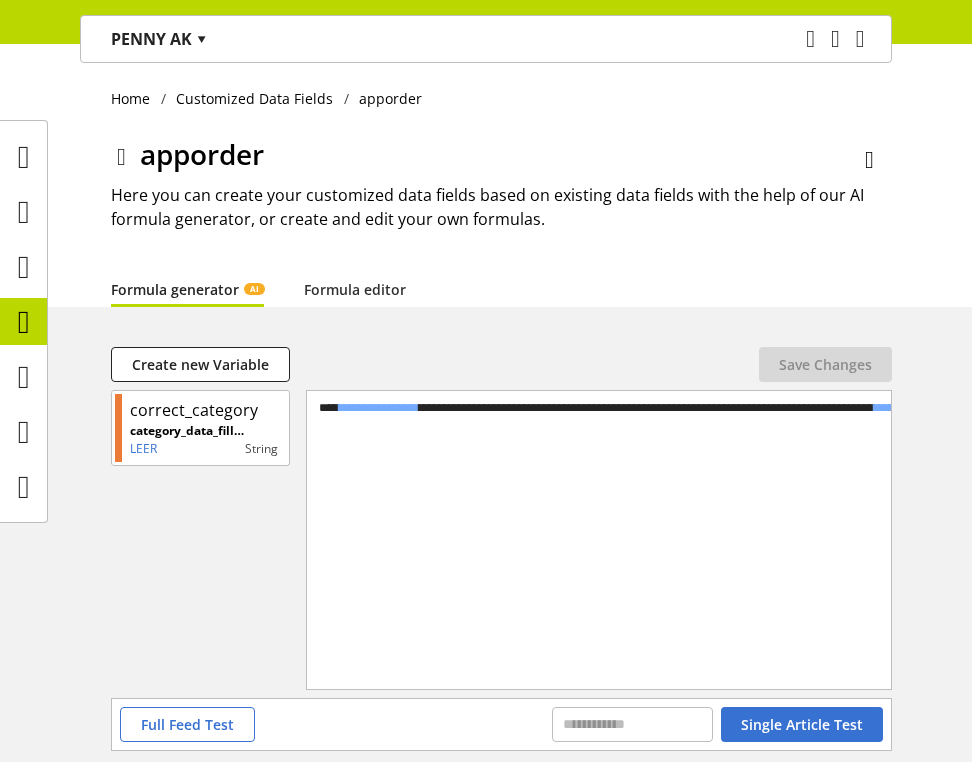 click at bounding box center (810, 39) 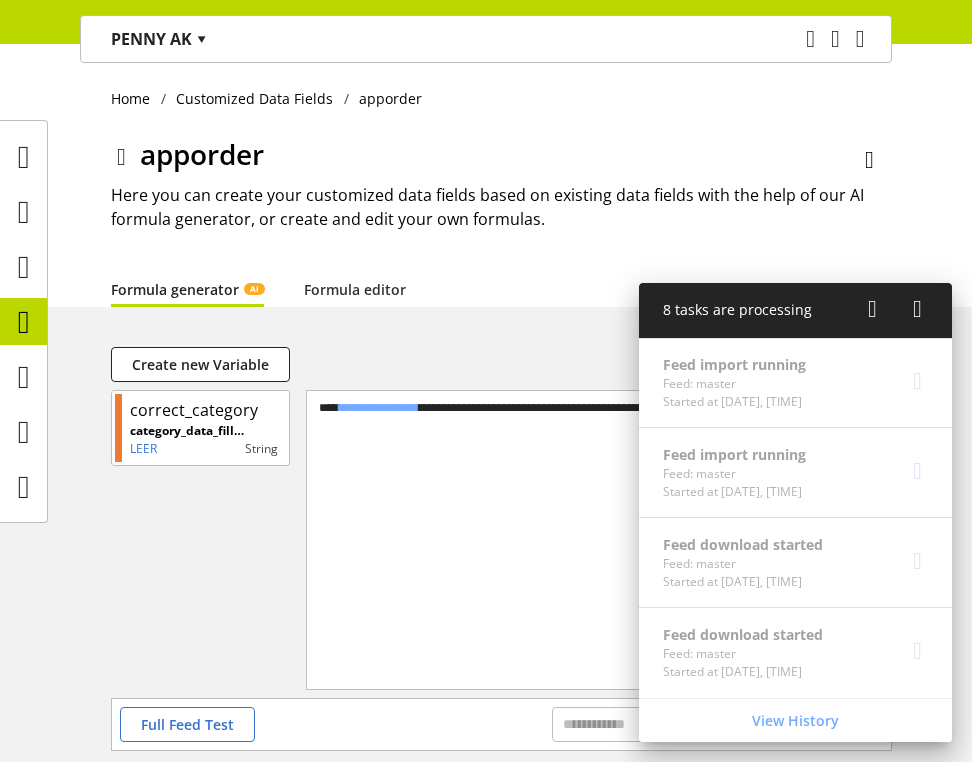 scroll, scrollTop: 0, scrollLeft: 0, axis: both 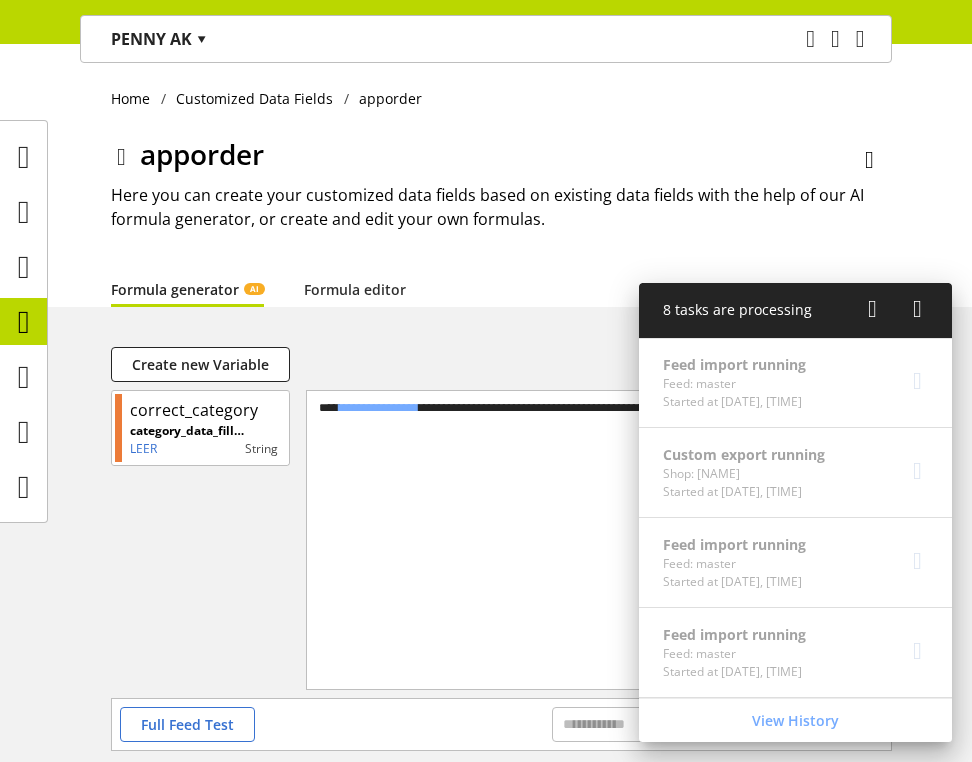 click at bounding box center [917, 309] 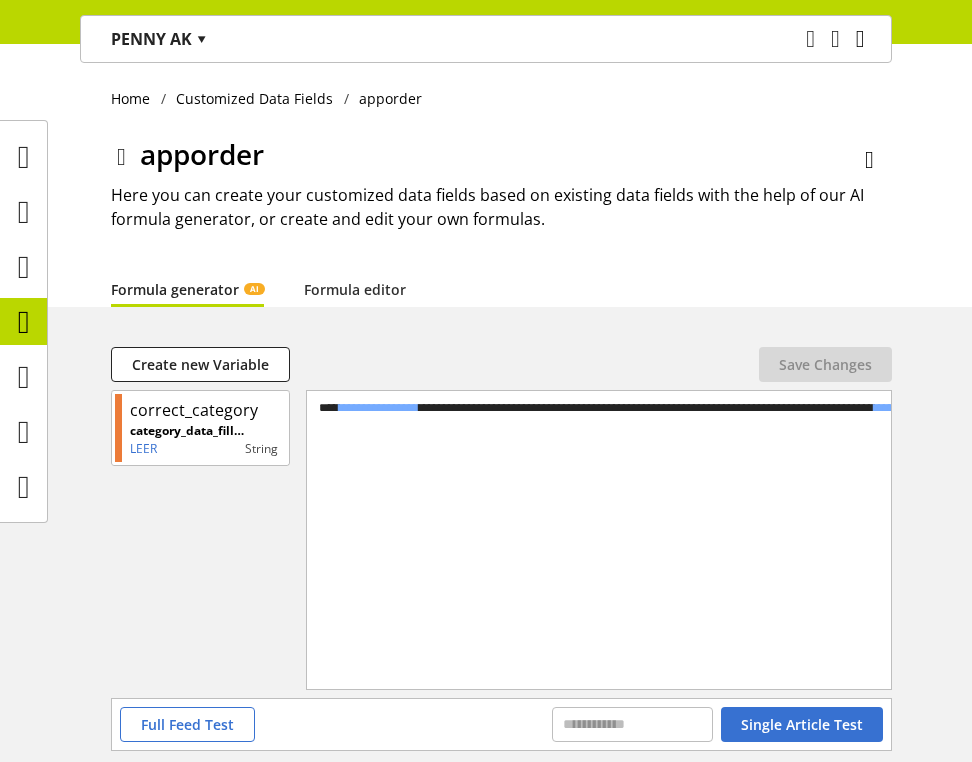 click at bounding box center [860, 39] 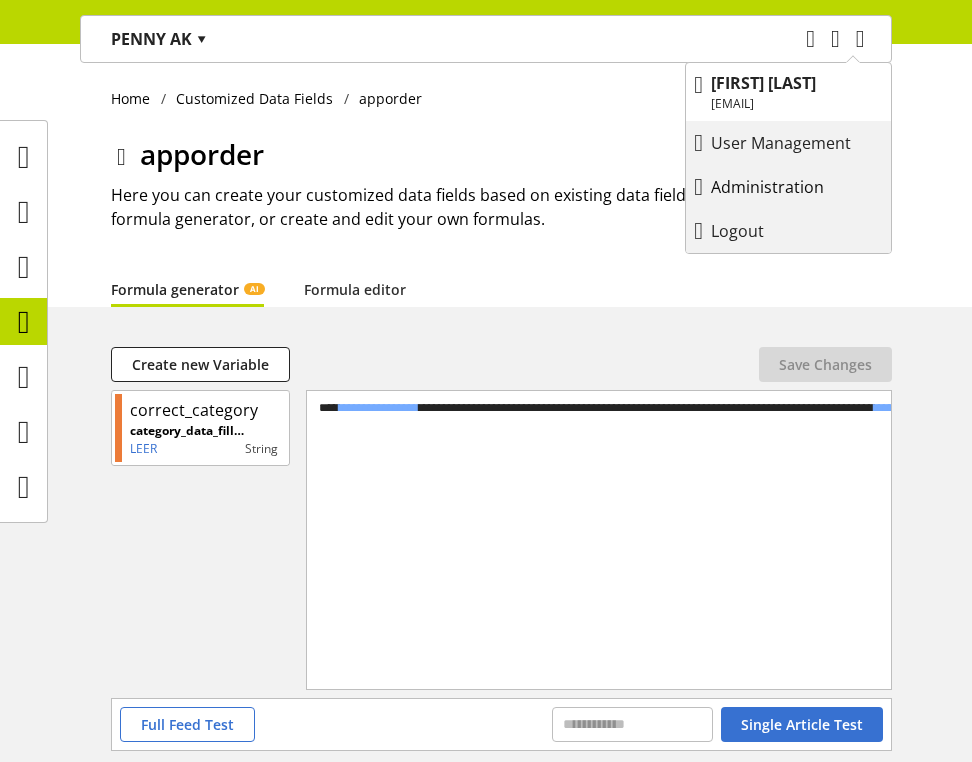 click on "Administration" at bounding box center (787, 187) 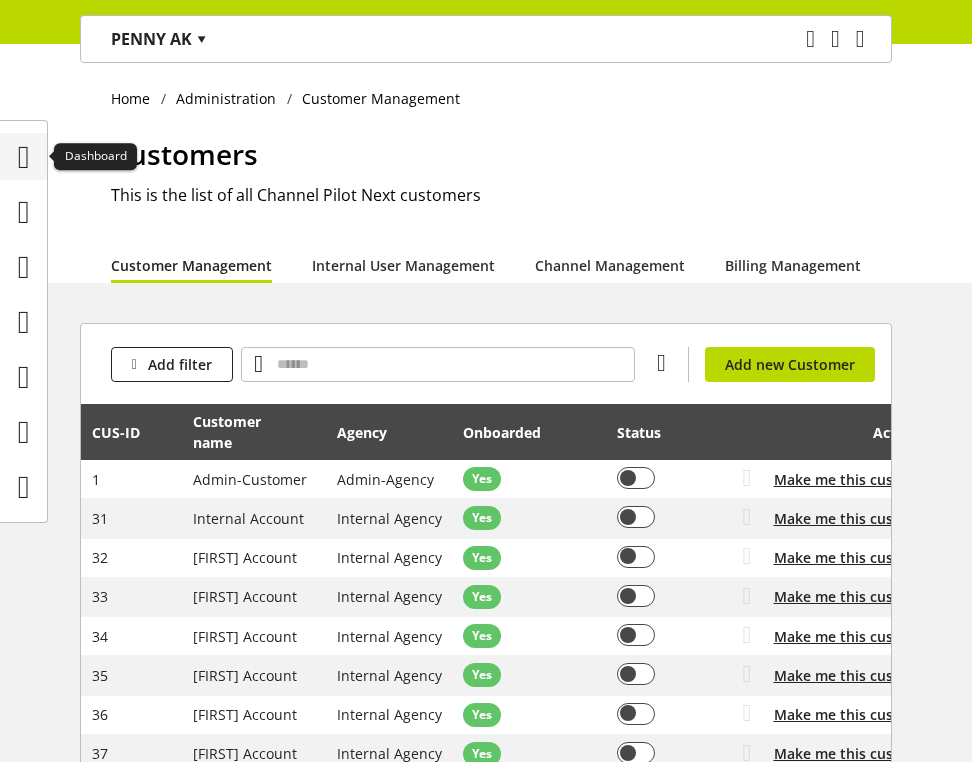 click at bounding box center [24, 157] 